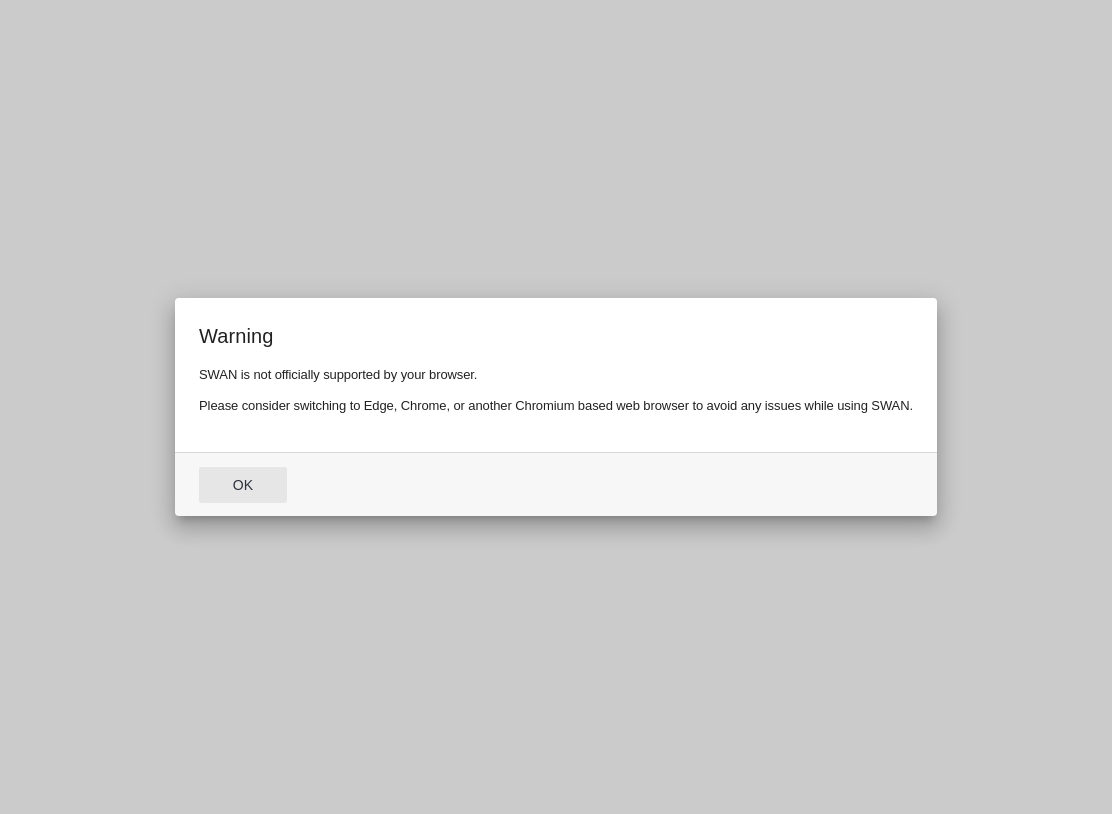scroll, scrollTop: 0, scrollLeft: 0, axis: both 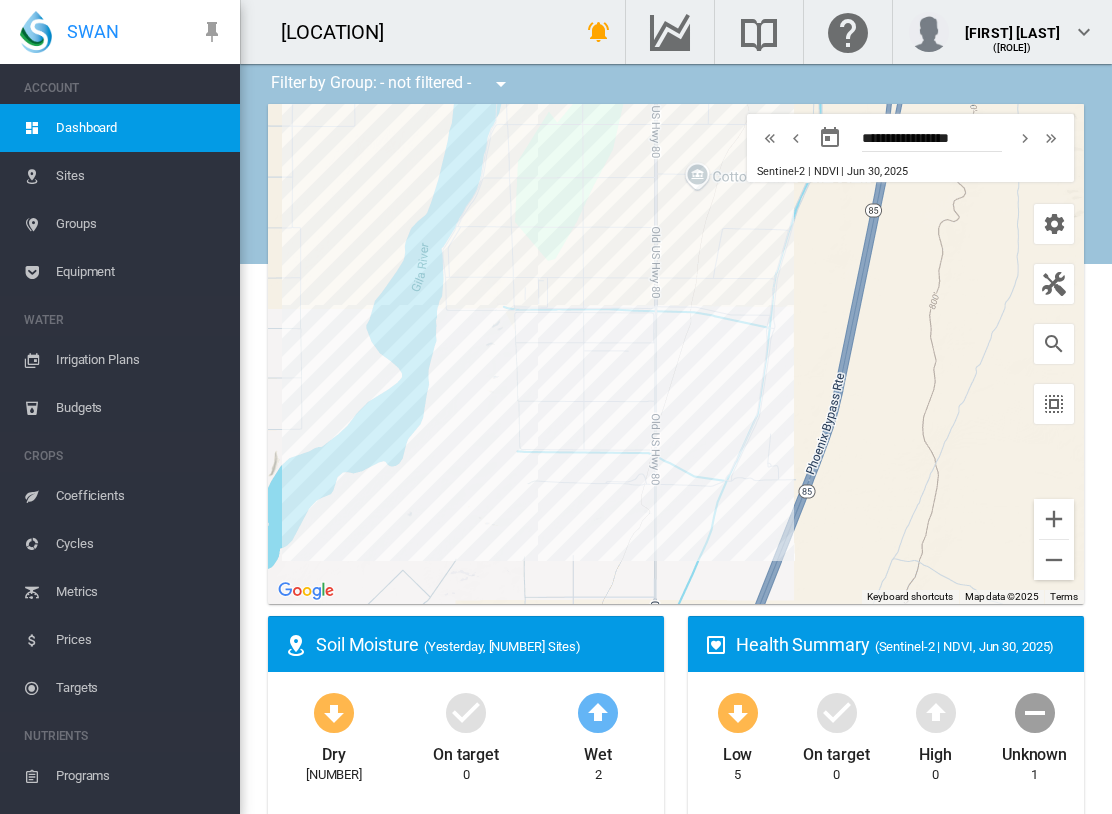 click on "Soil Moisture
(Yesterday, 11 Sites)" at bounding box center (482, 644) 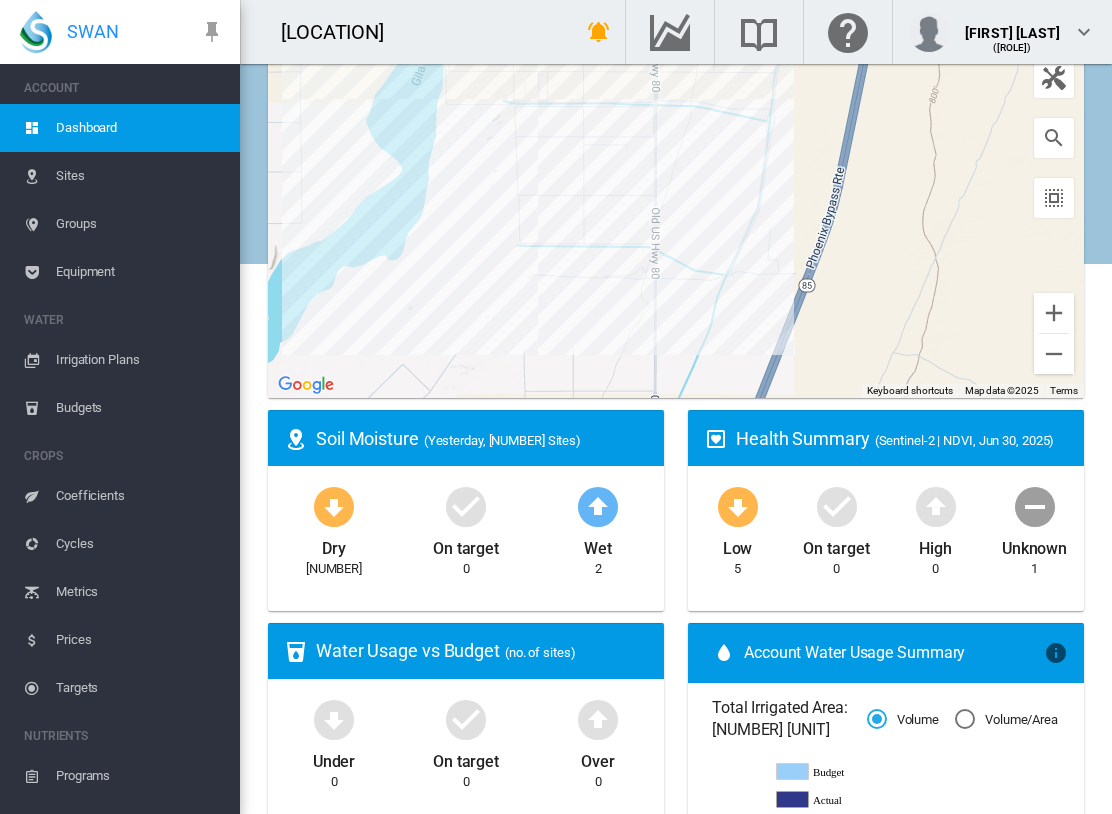 scroll, scrollTop: 208, scrollLeft: 0, axis: vertical 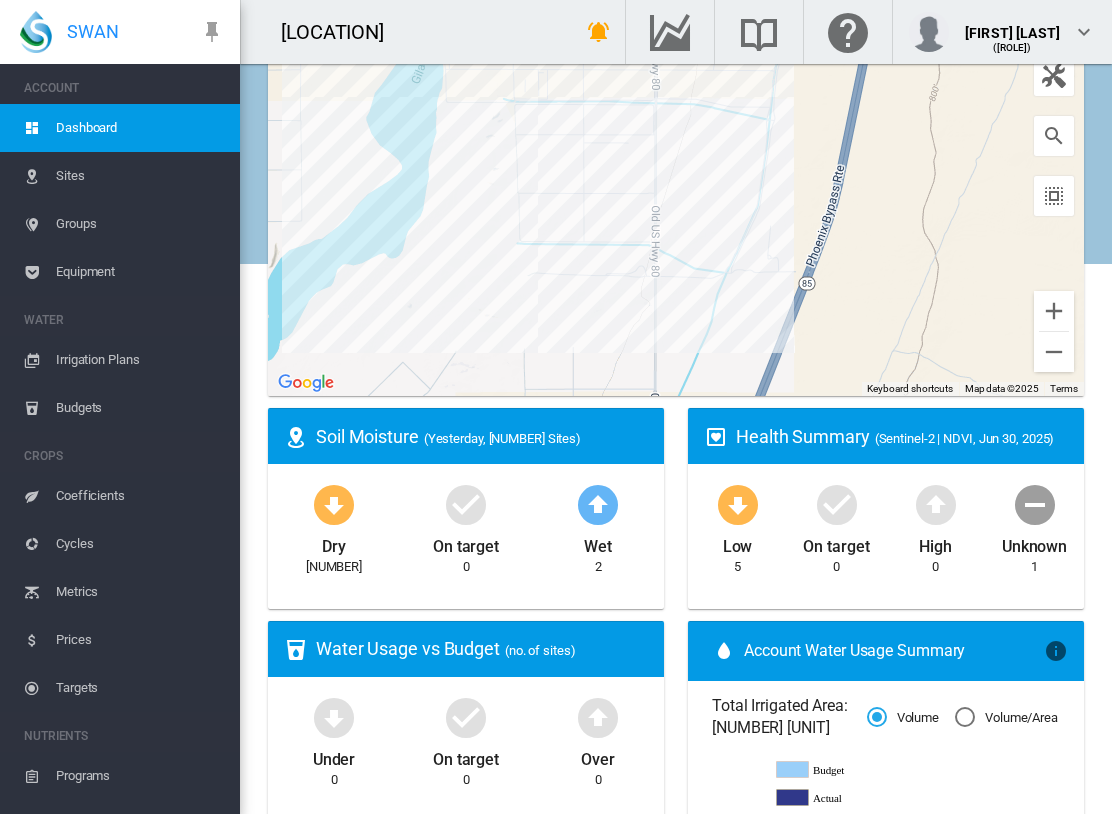 click on "Sites" at bounding box center (140, 176) 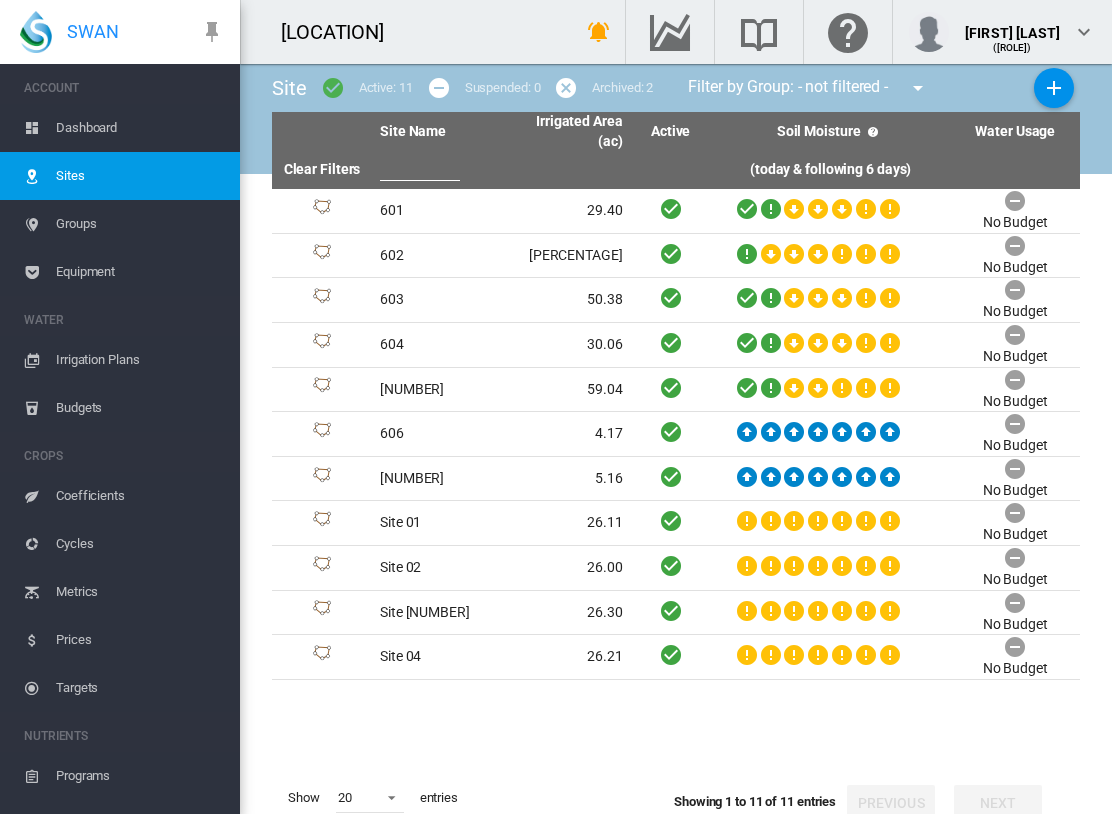 click at bounding box center [322, 434] 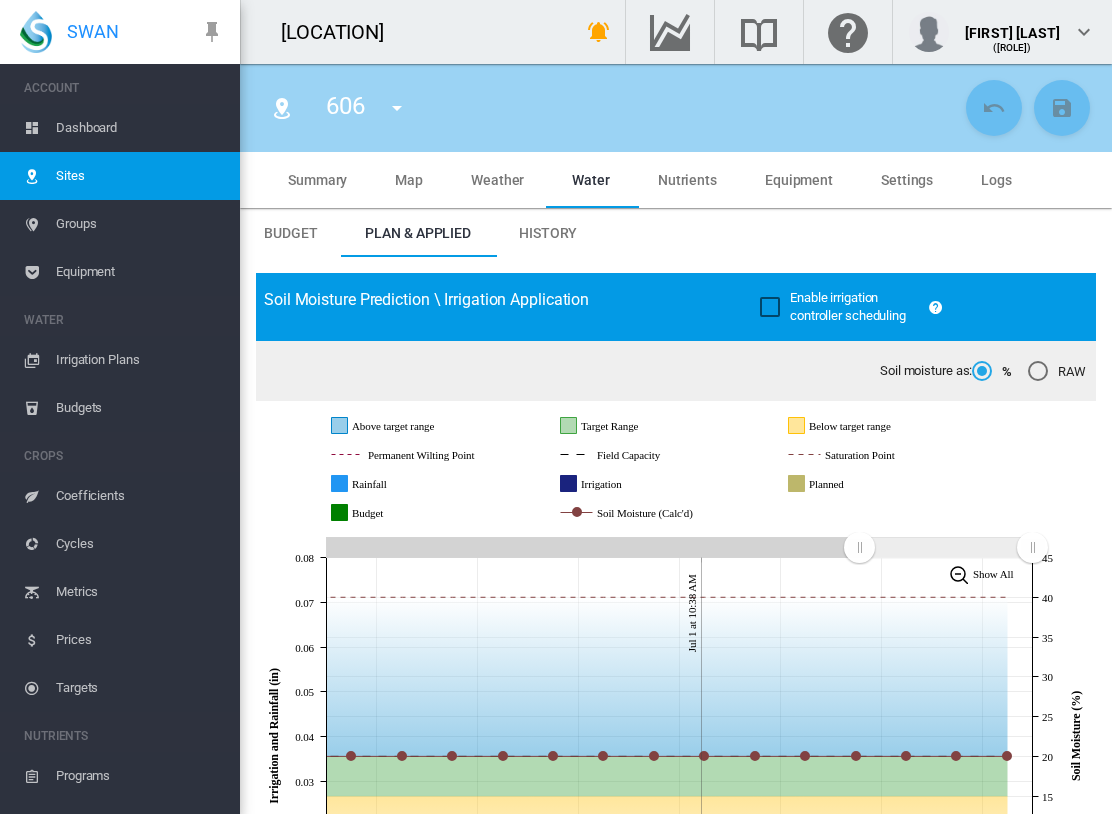 click at bounding box center (282, 108) 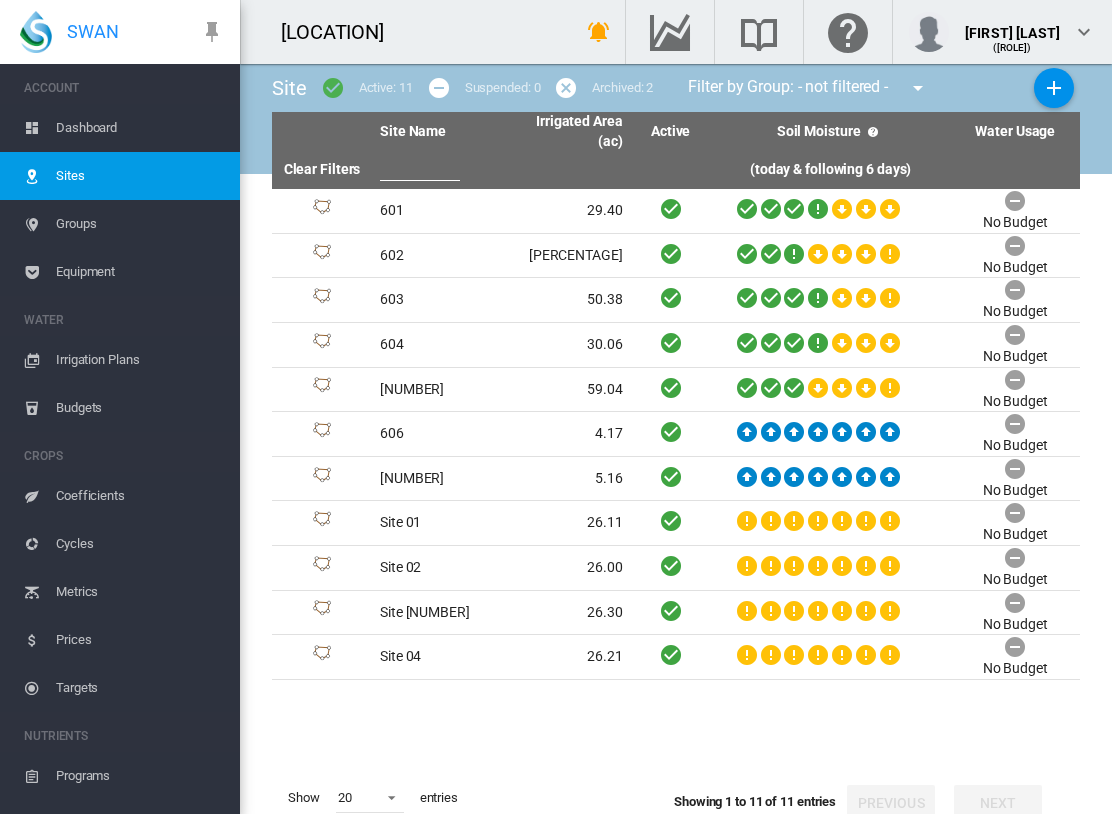 click on "Dashboard" at bounding box center [140, 128] 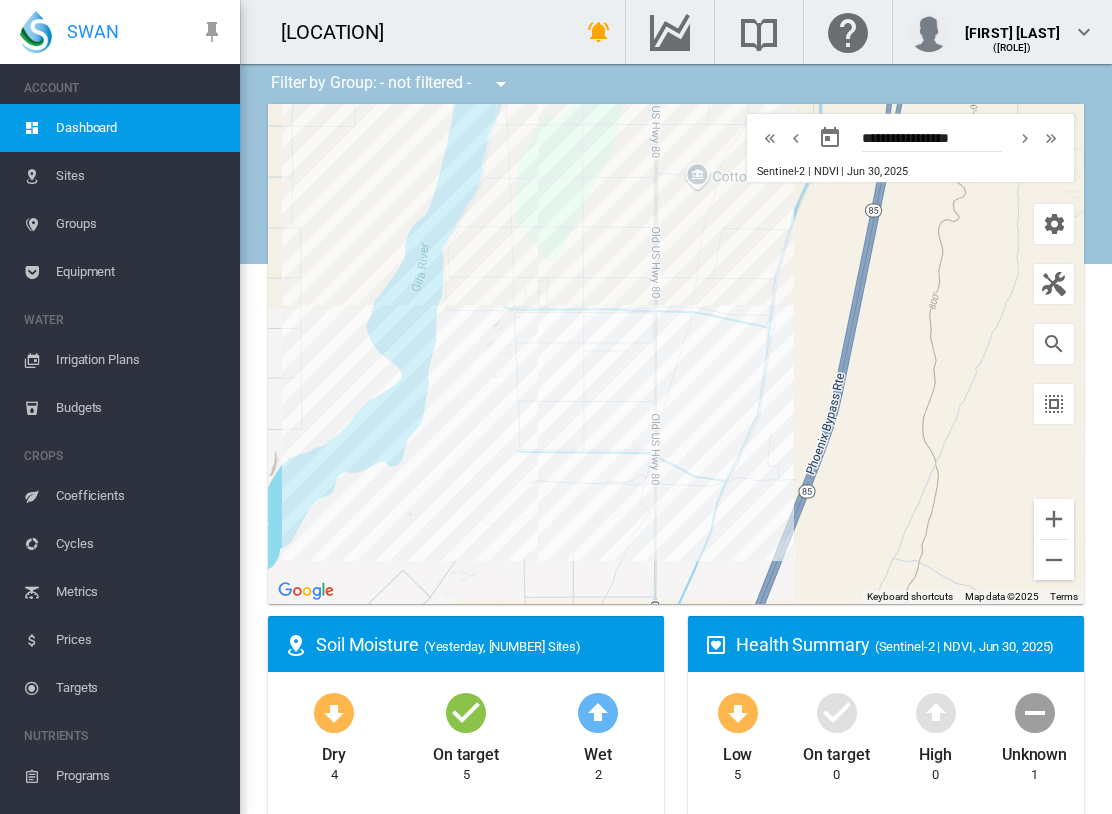 scroll, scrollTop: 0, scrollLeft: 0, axis: both 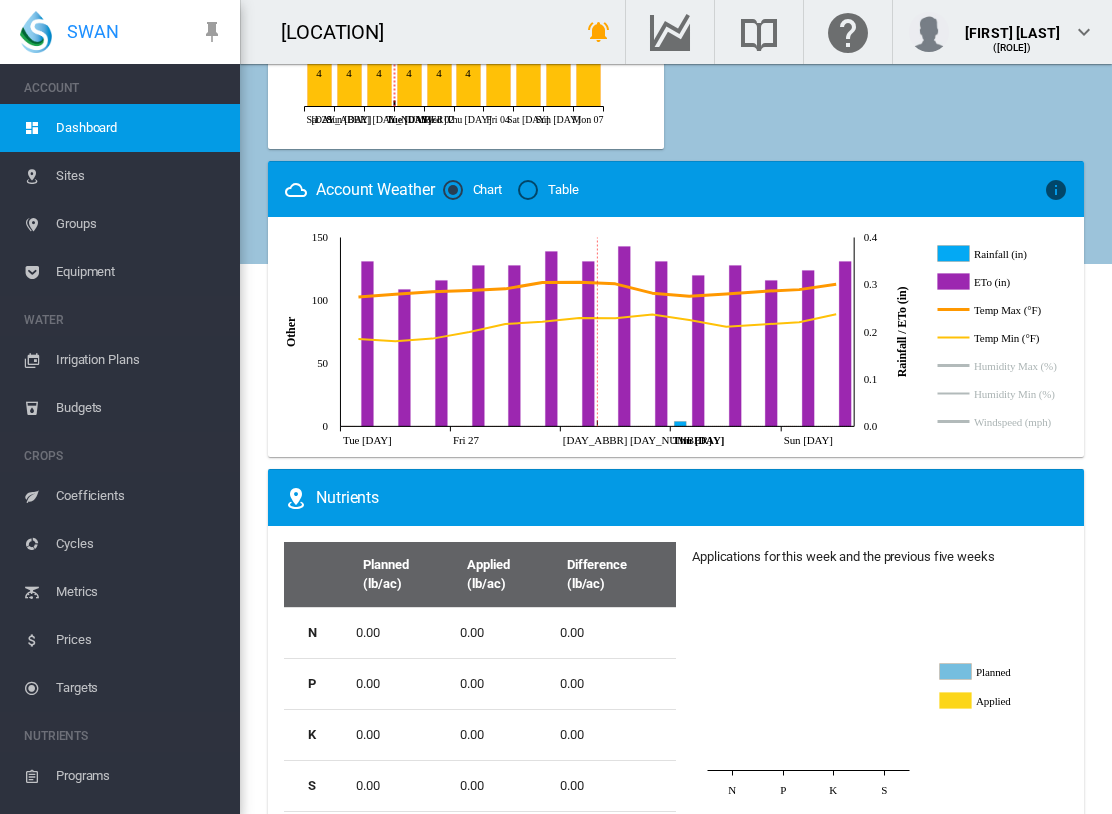 click at bounding box center [1019, 366] 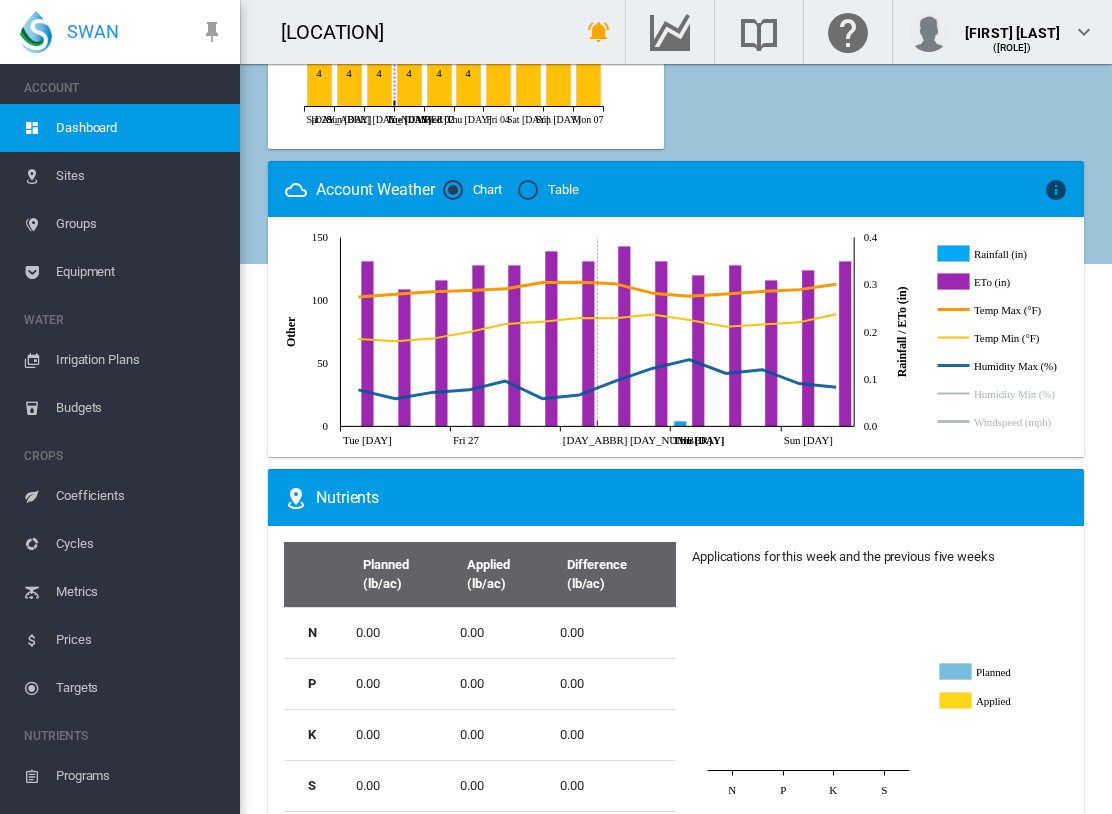 click at bounding box center [1019, 366] 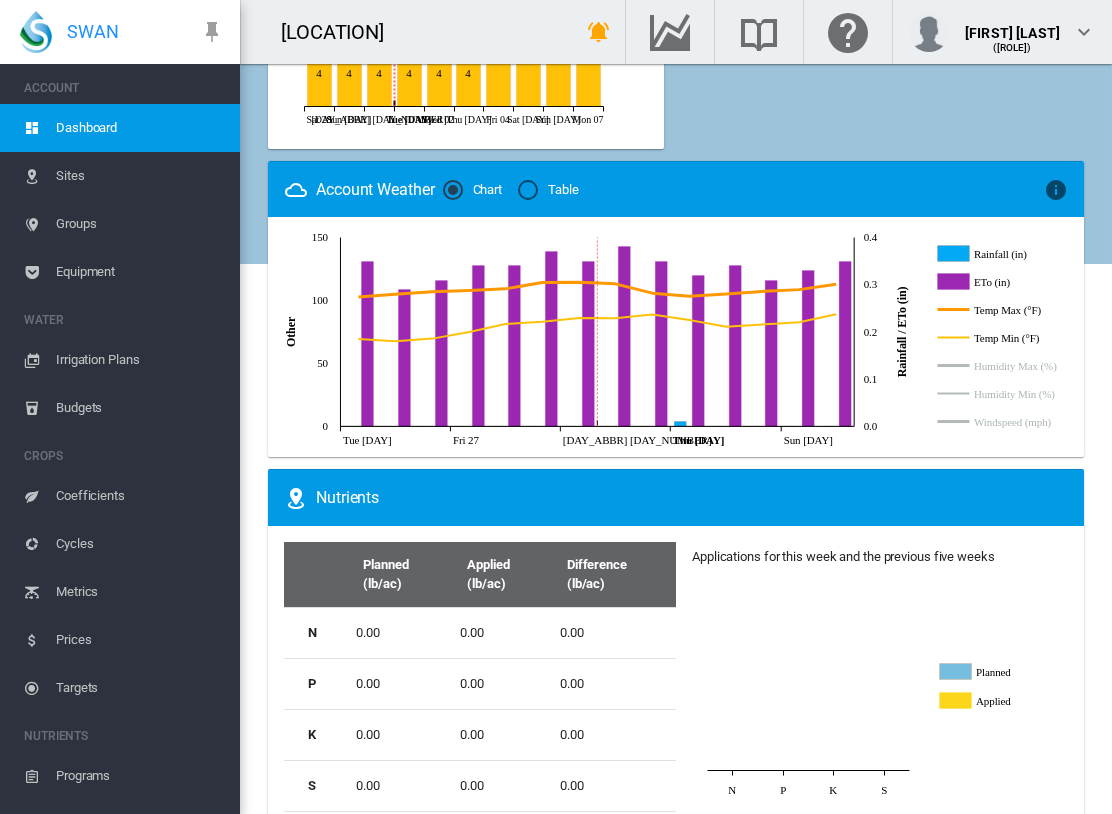 click at bounding box center (1019, 366) 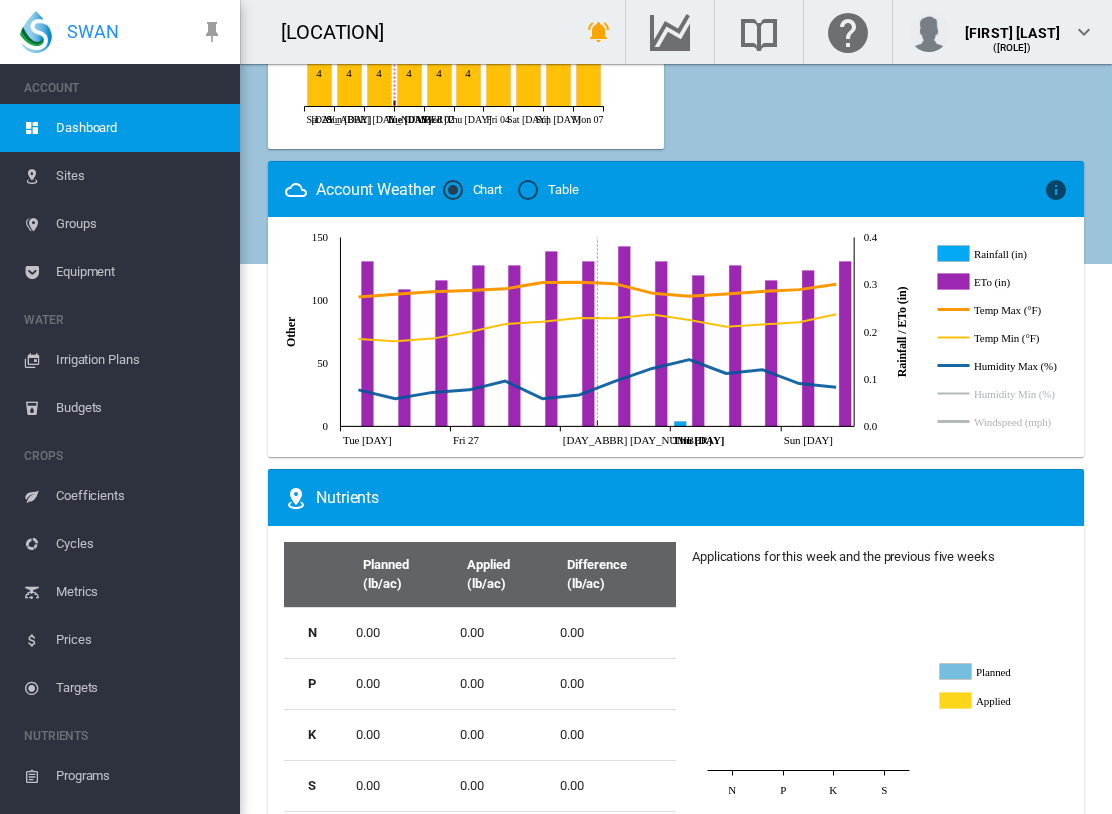 click at bounding box center (1019, 394) 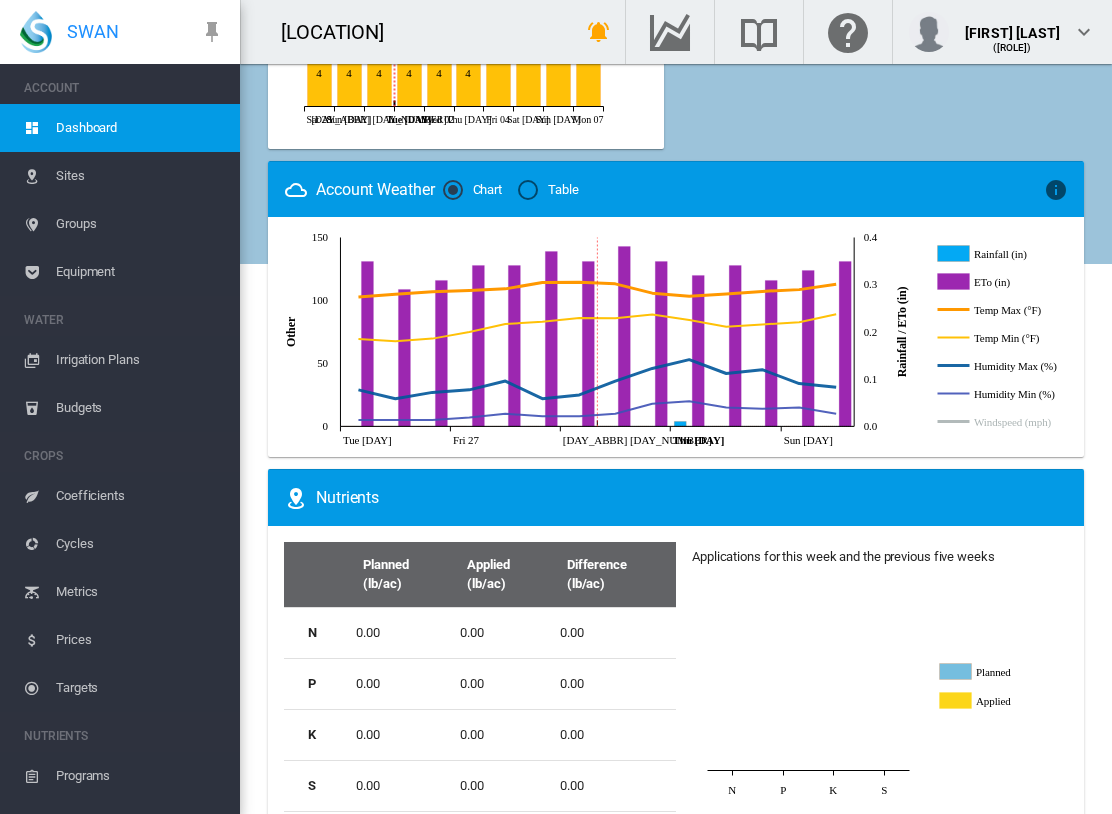click at bounding box center [1019, 422] 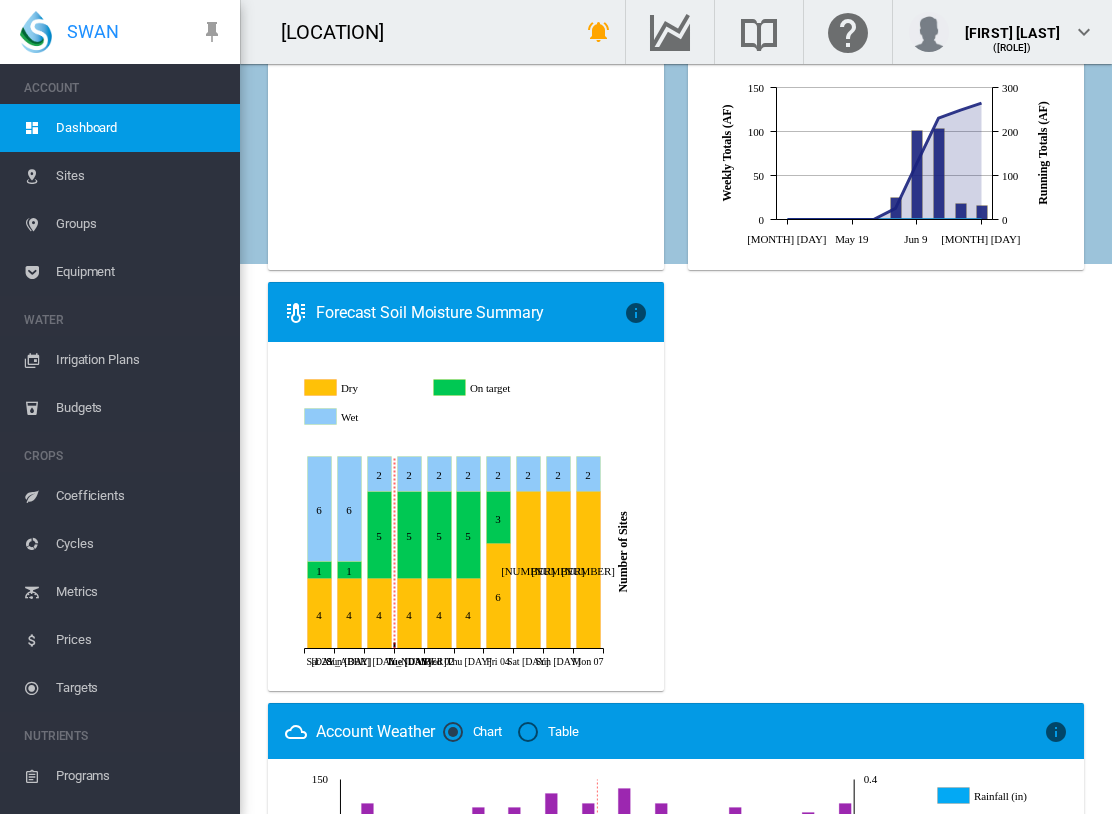 scroll, scrollTop: 1008, scrollLeft: 0, axis: vertical 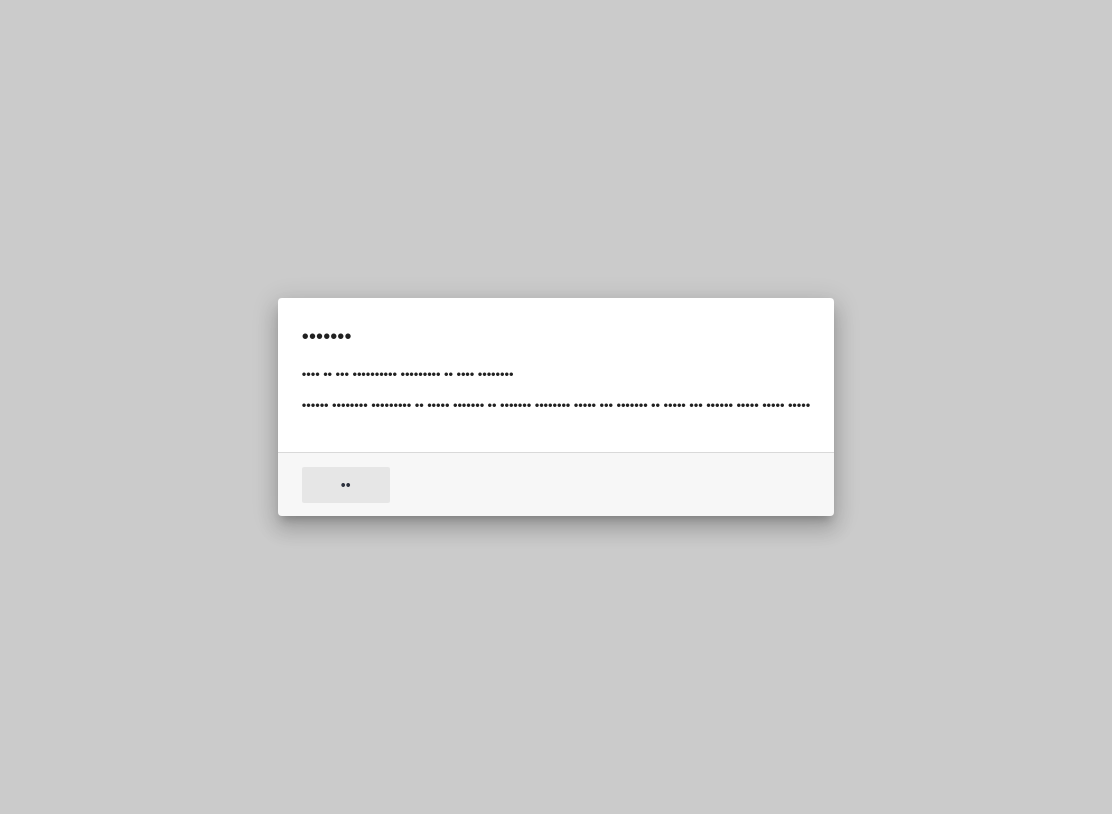 click on "••" at bounding box center (346, 485) 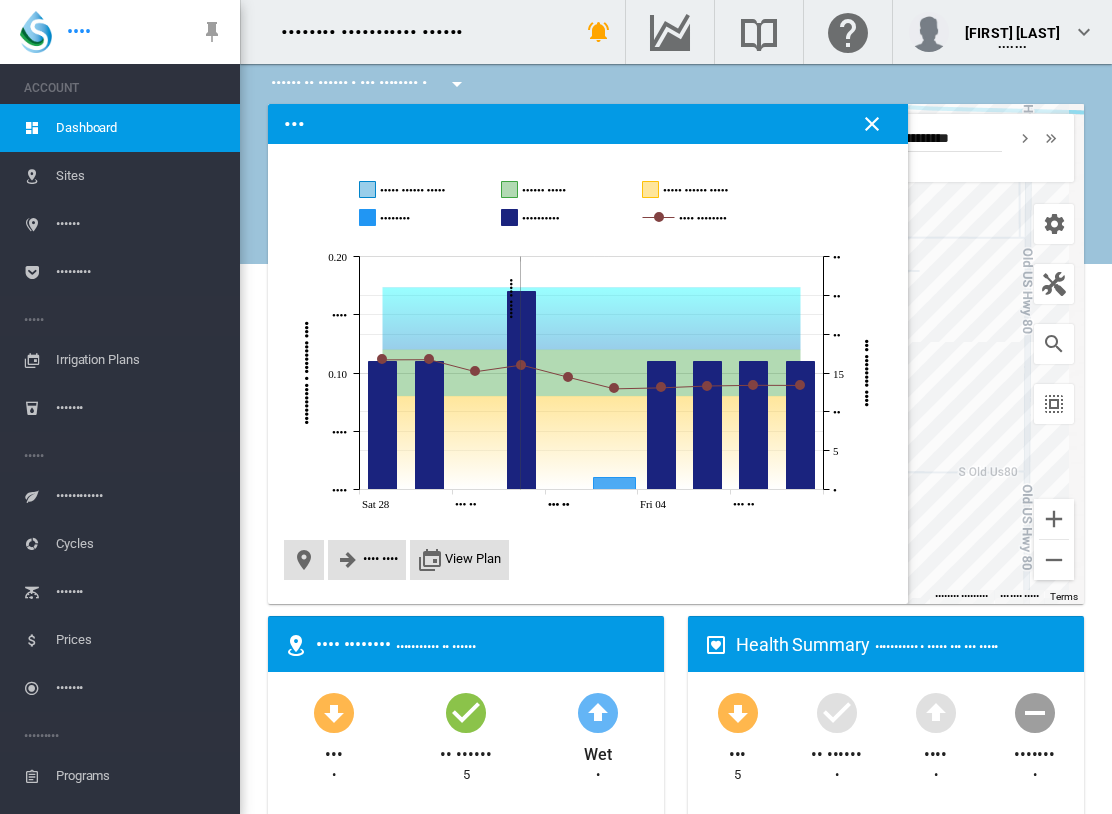 click on "Dashboard" at bounding box center (140, 128) 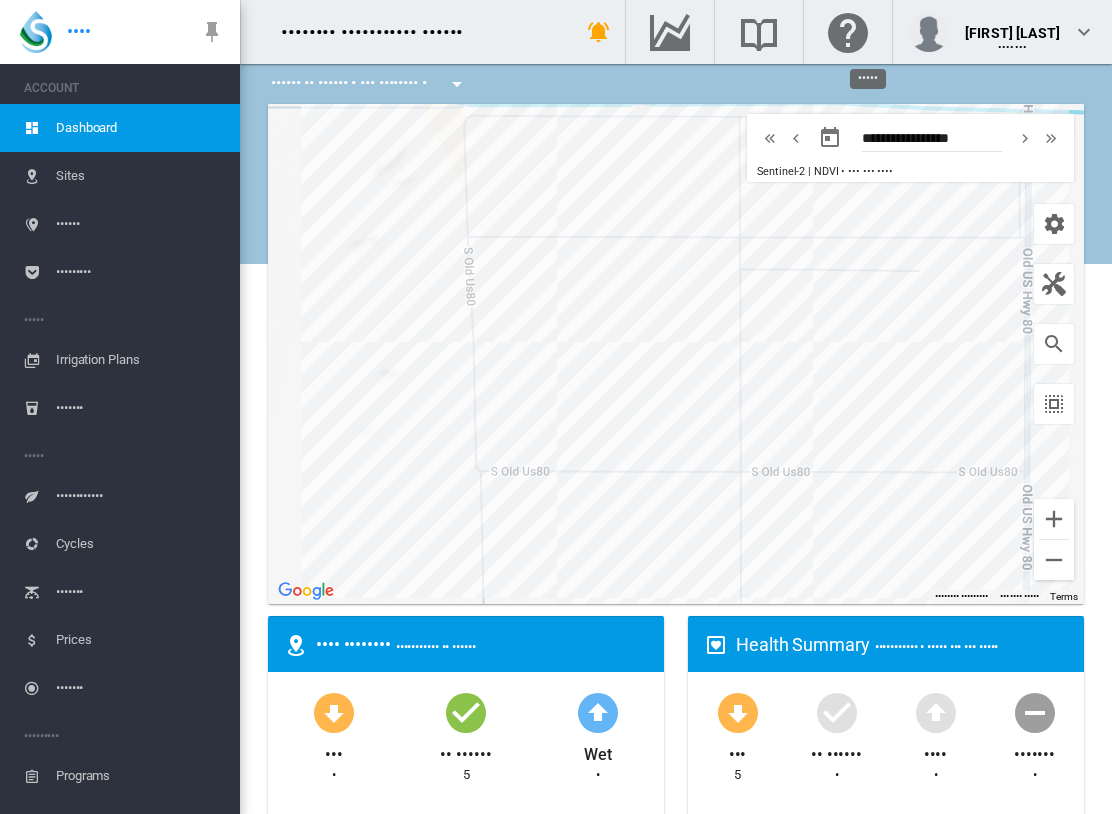 click on "•• ••••••••• ••••• ••• ••••• •••••" at bounding box center (676, 354) 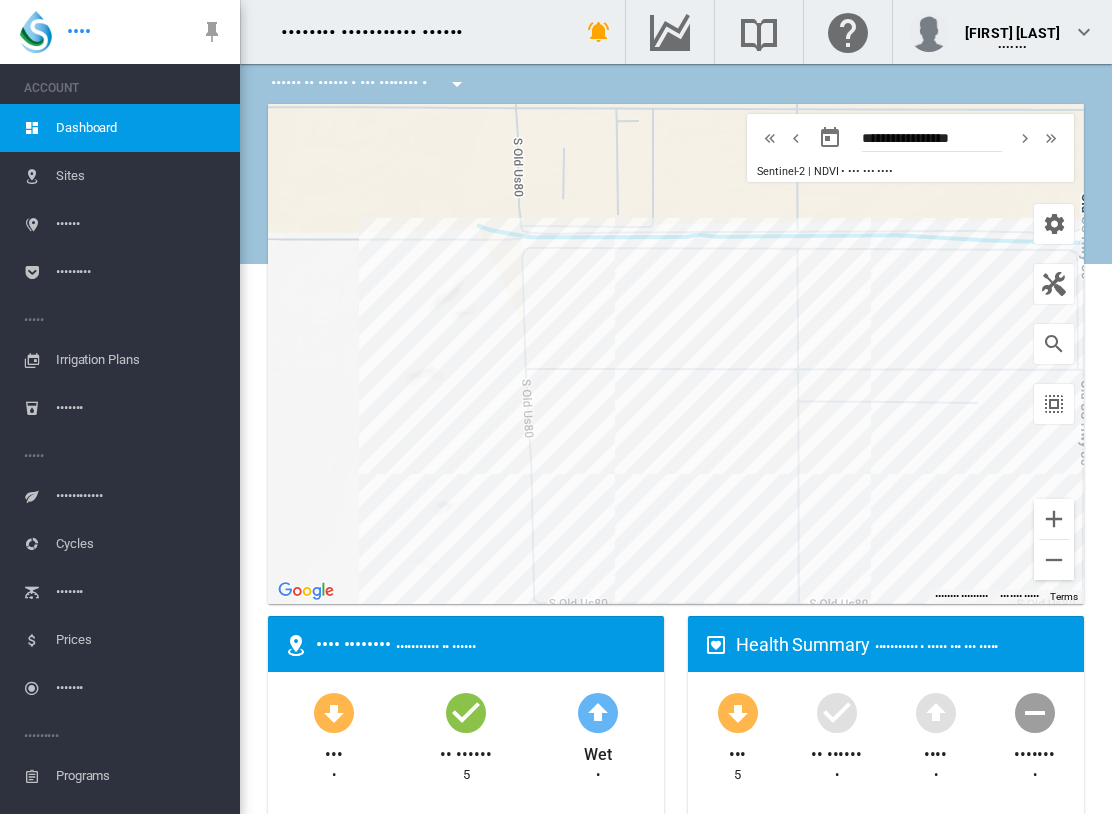 click on "Dashboard" at bounding box center (140, 128) 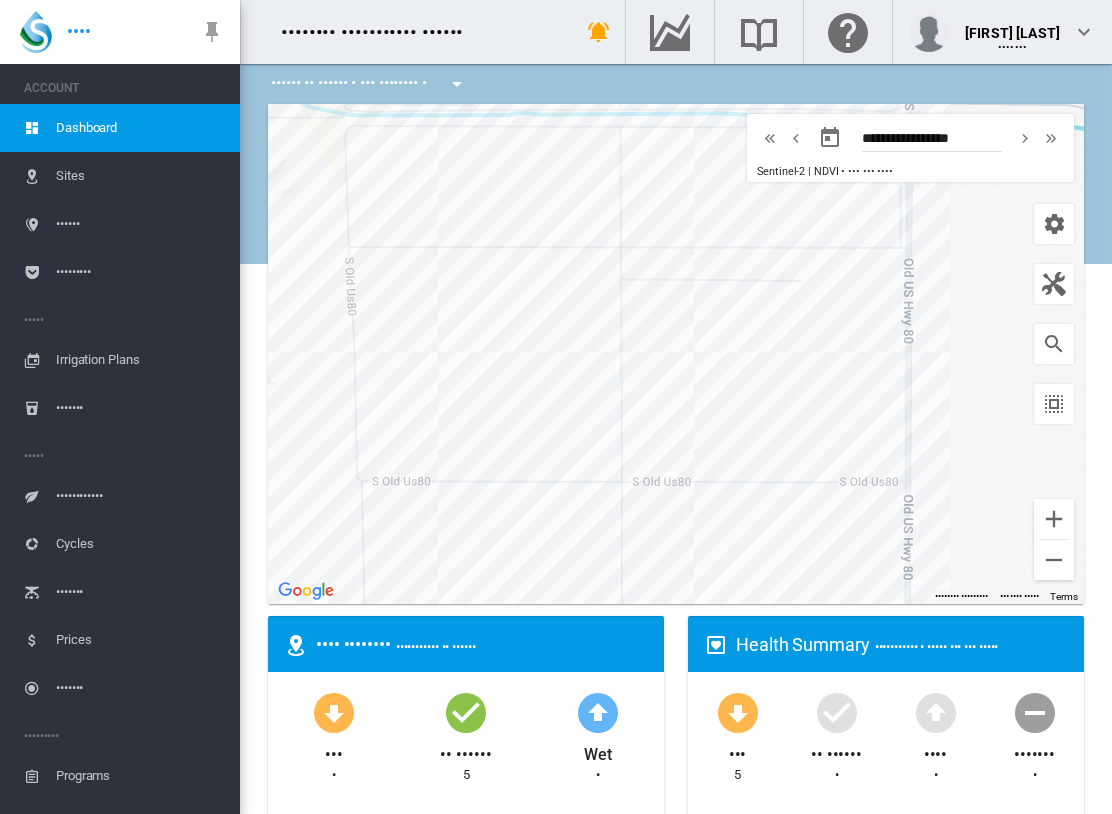 click on "•• ••••••••• ••••• ••• ••••• •••••" at bounding box center [676, 354] 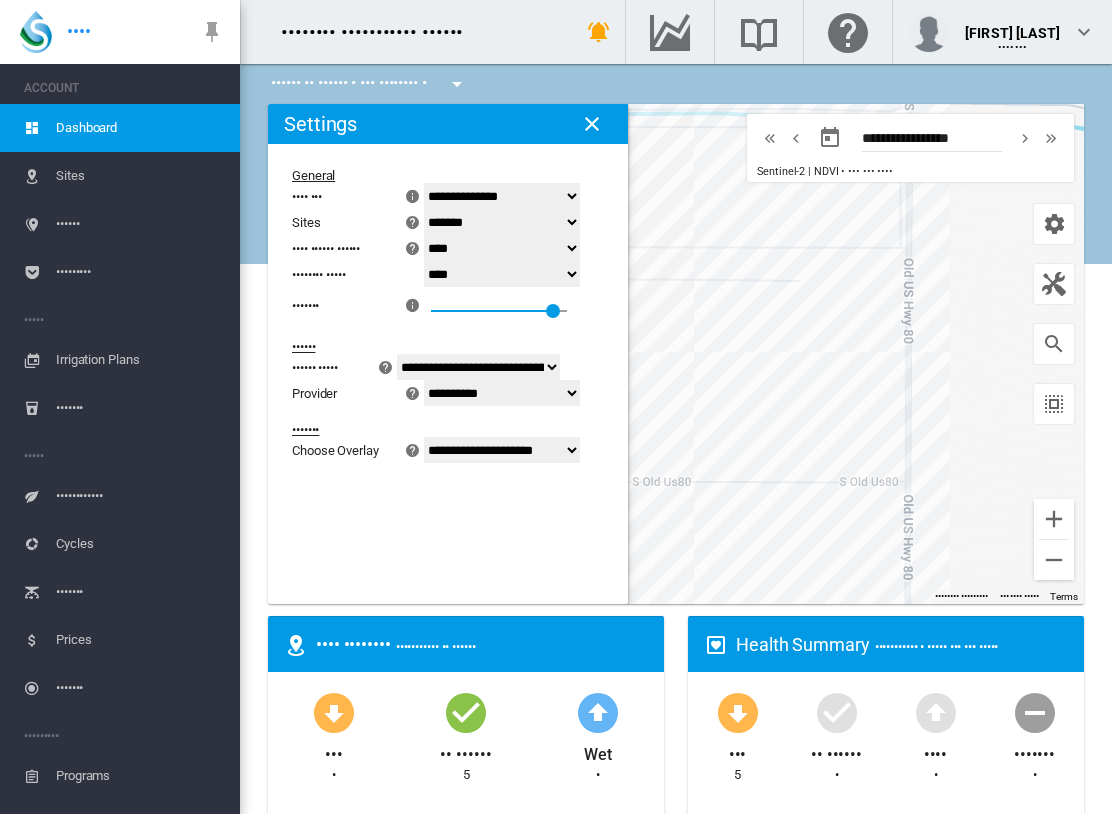 click on "••••••••• •••••••••• ••••••" at bounding box center [502, 196] 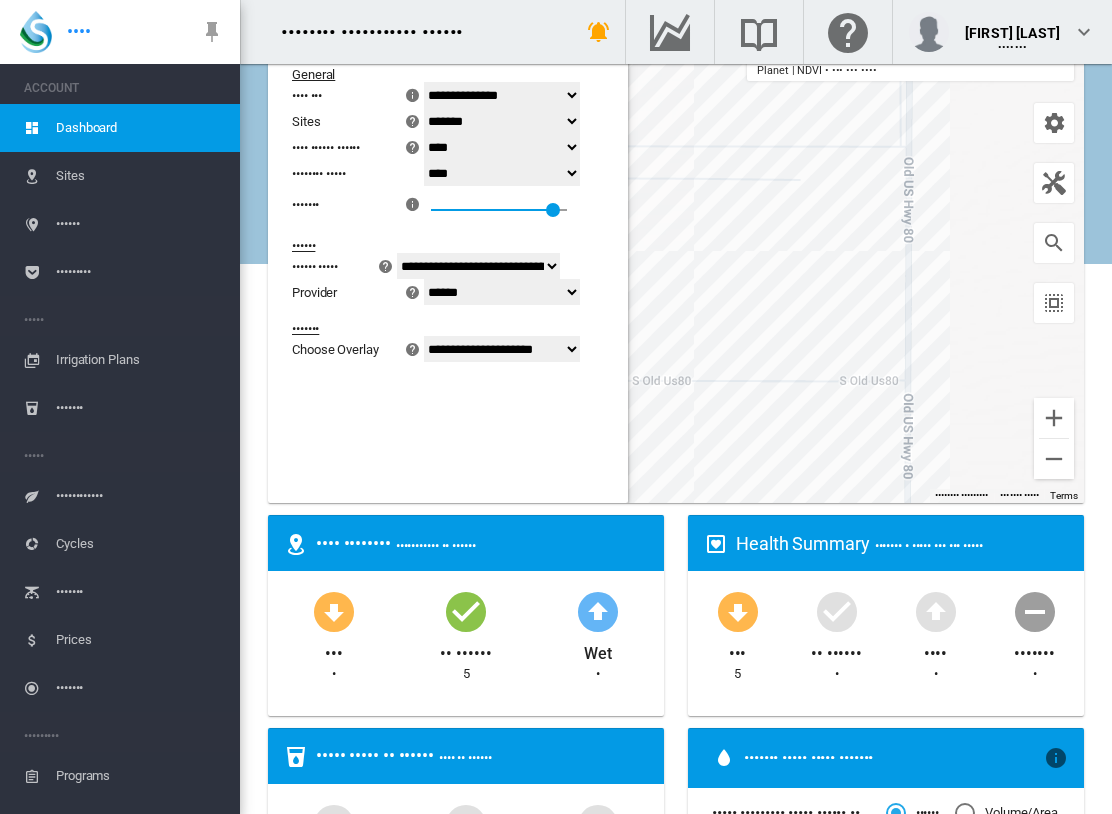 scroll, scrollTop: 108, scrollLeft: 0, axis: vertical 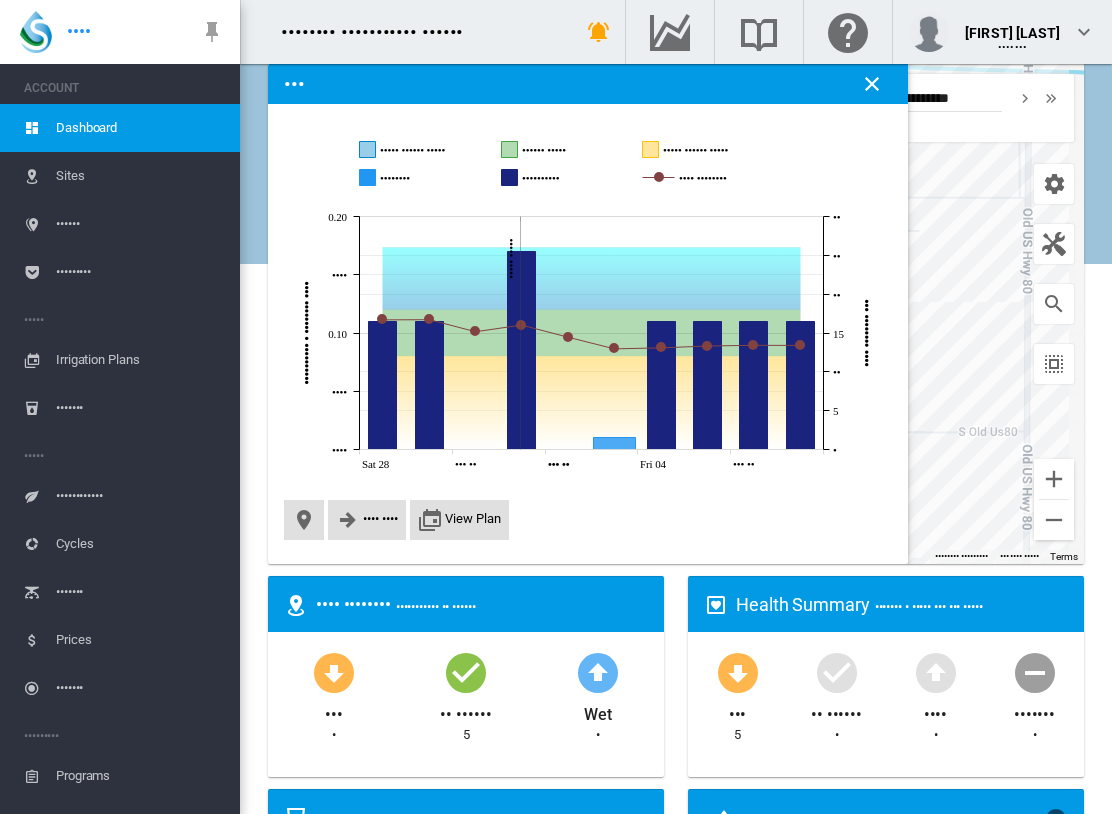 click at bounding box center [872, 84] 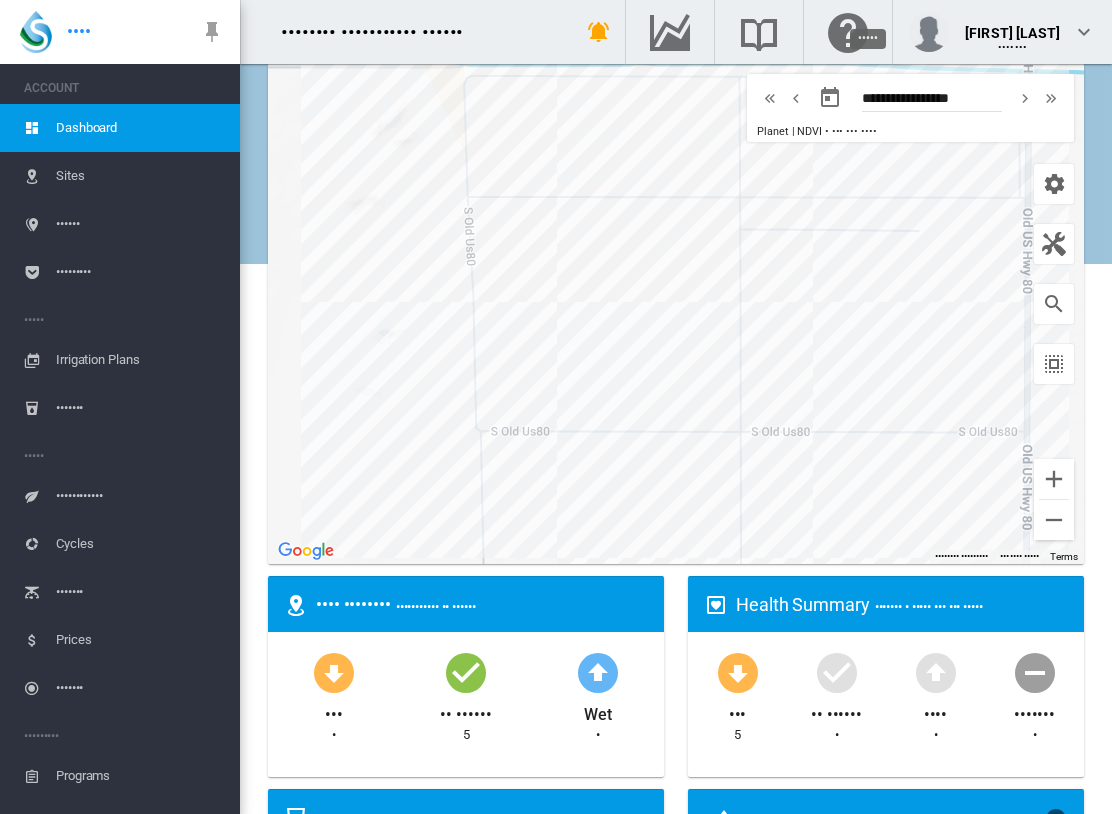 click at bounding box center (1054, 184) 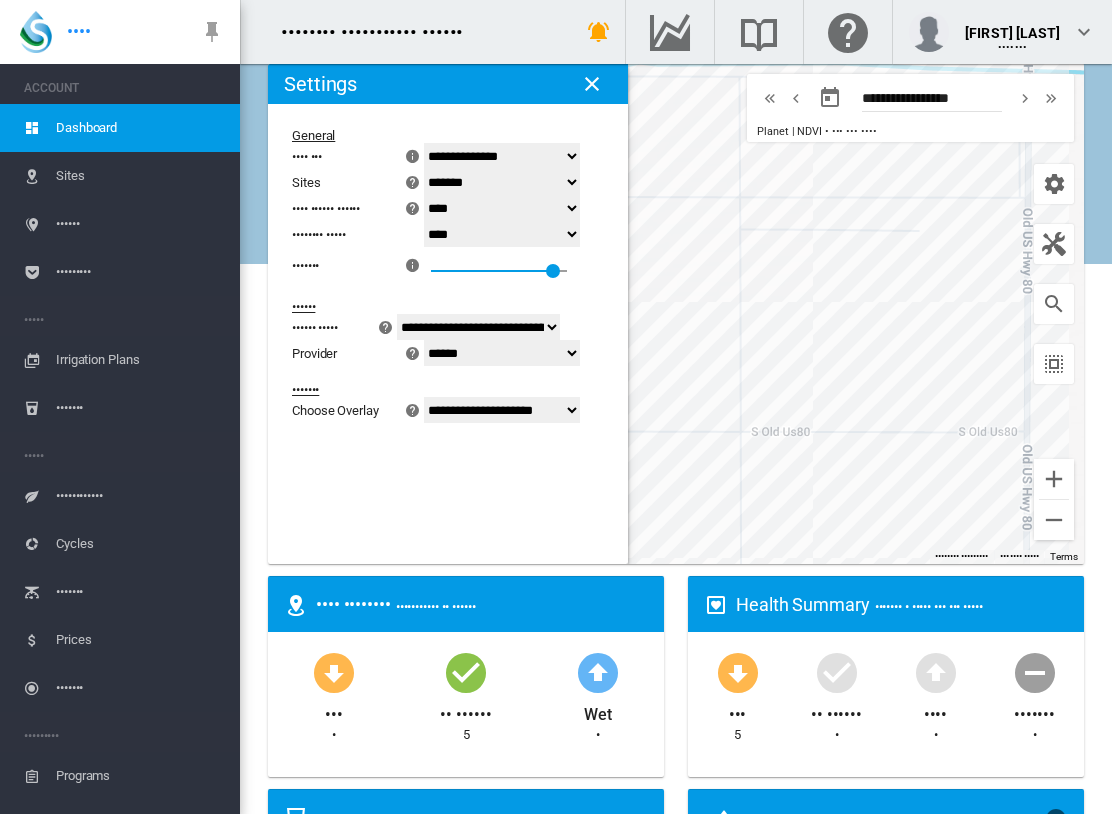 click on "••••••••• •••••••••• ••••••" at bounding box center (502, 353) 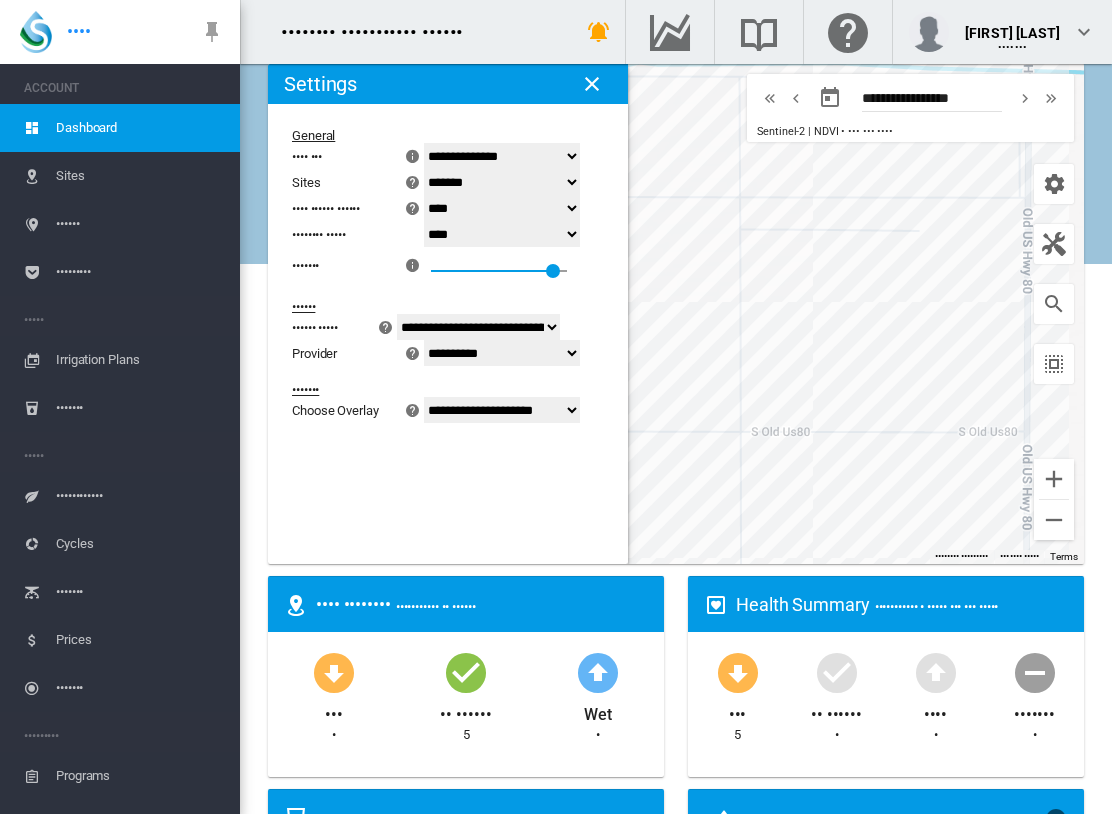 click at bounding box center [592, 84] 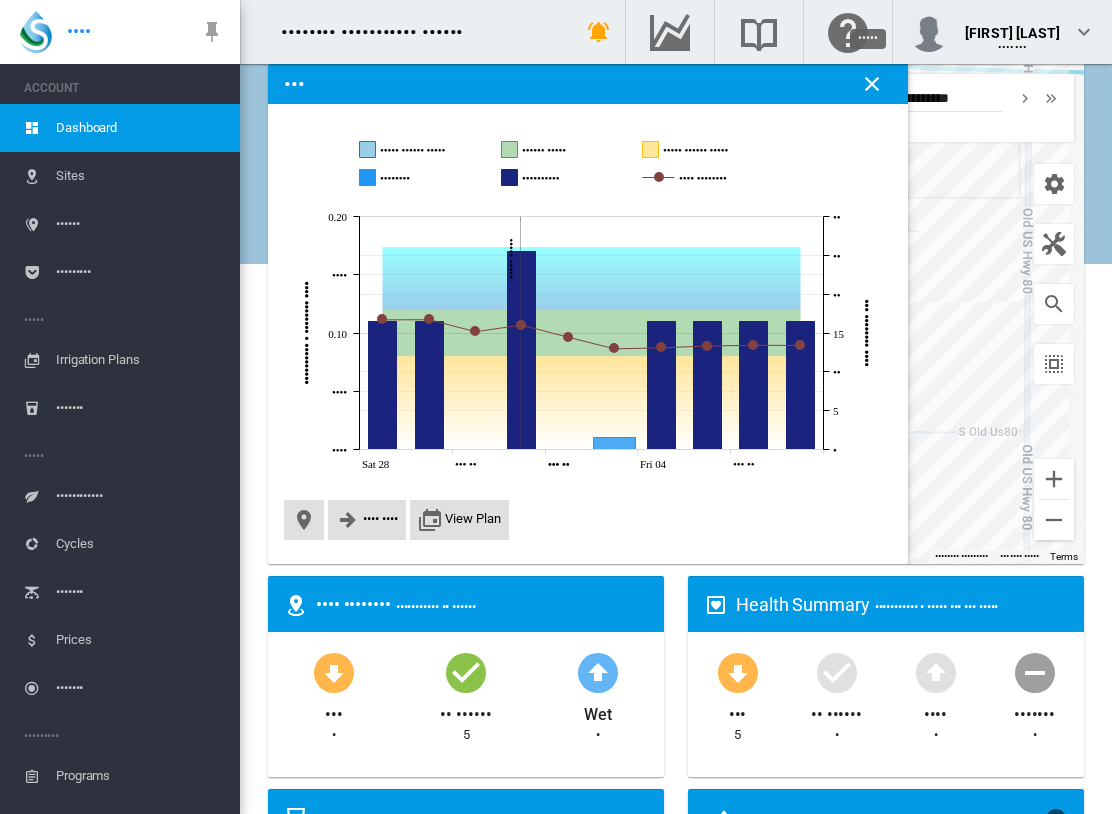 click at bounding box center [872, 84] 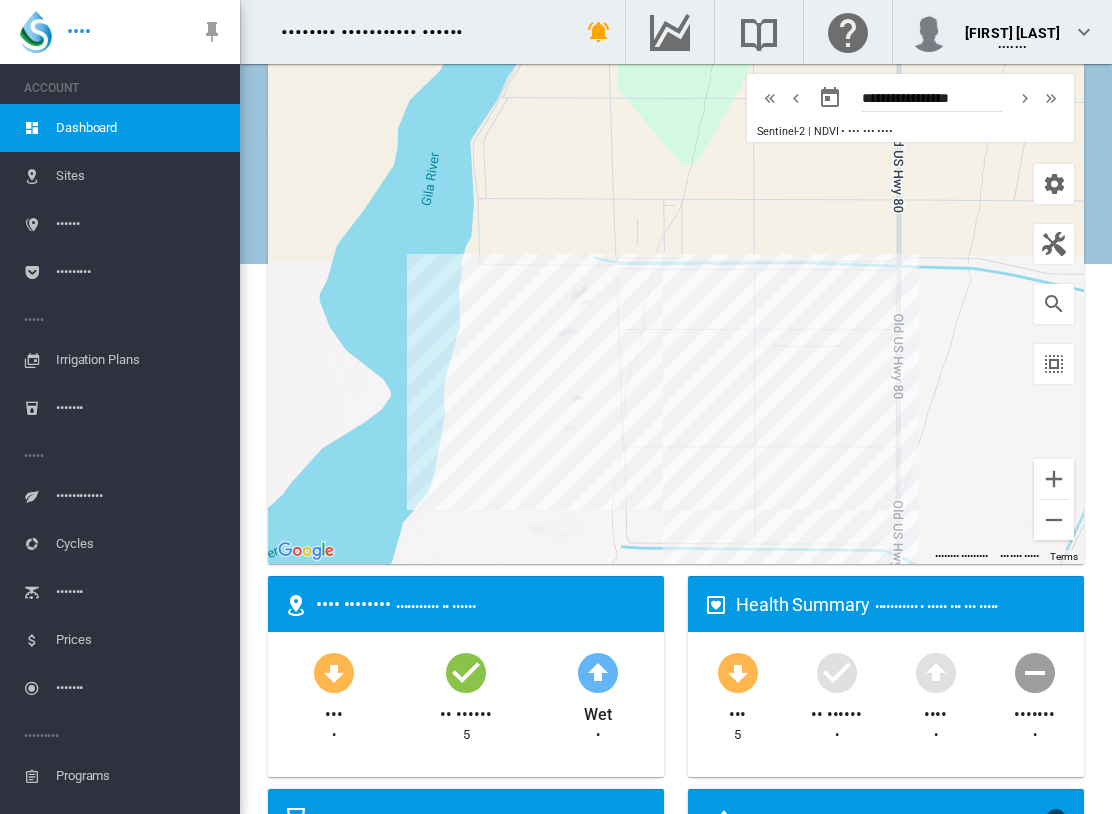 scroll, scrollTop: 0, scrollLeft: 0, axis: both 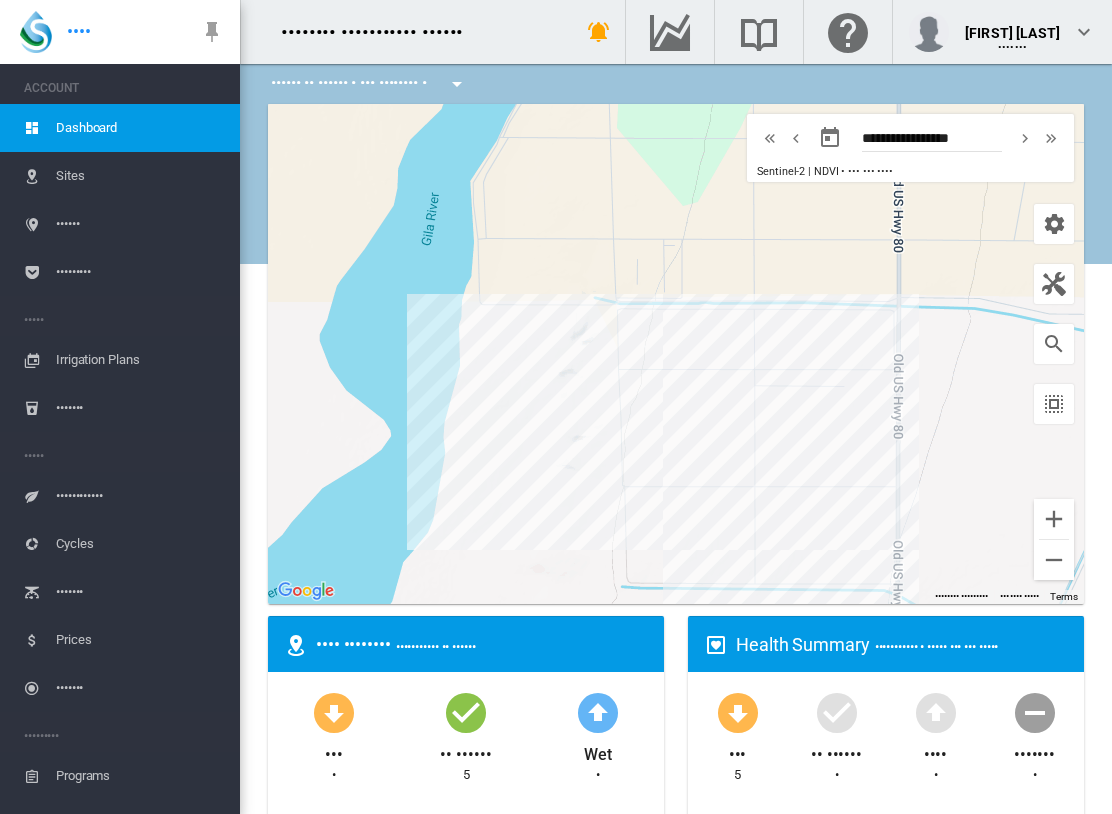 click at bounding box center [1054, 224] 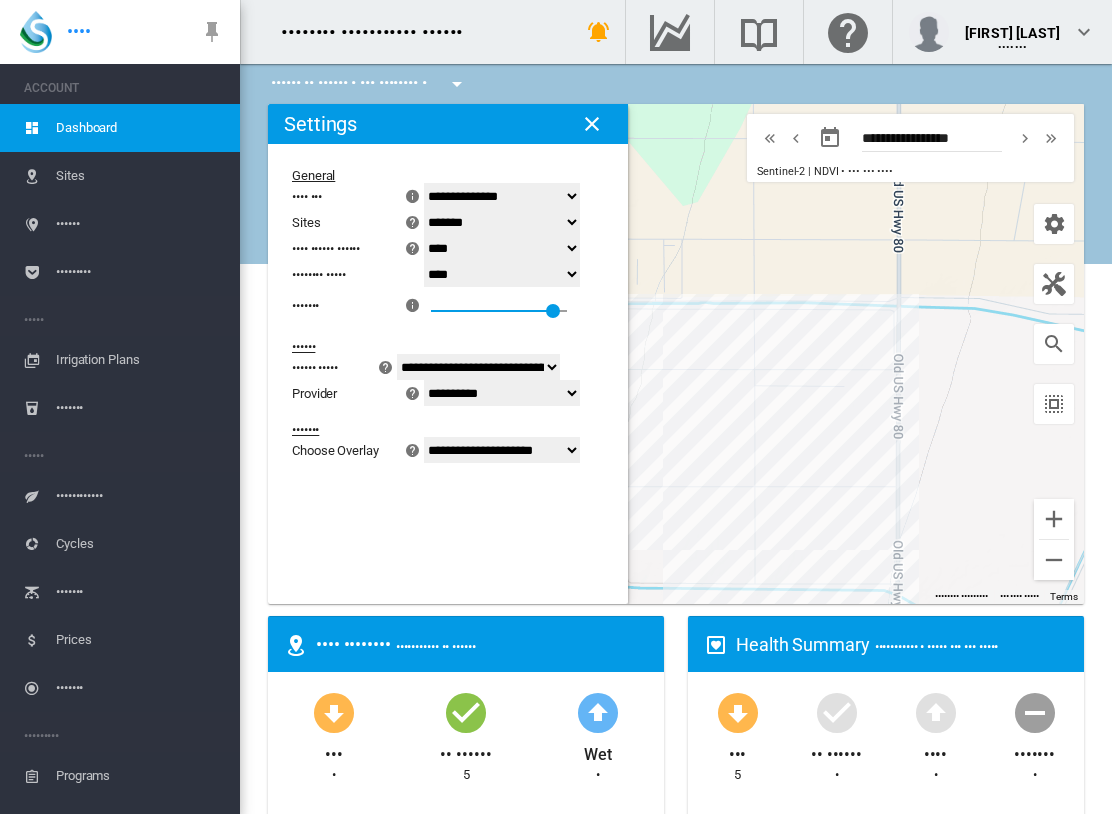 click on "••••••••• •••••••••• ••••••" at bounding box center (502, 393) 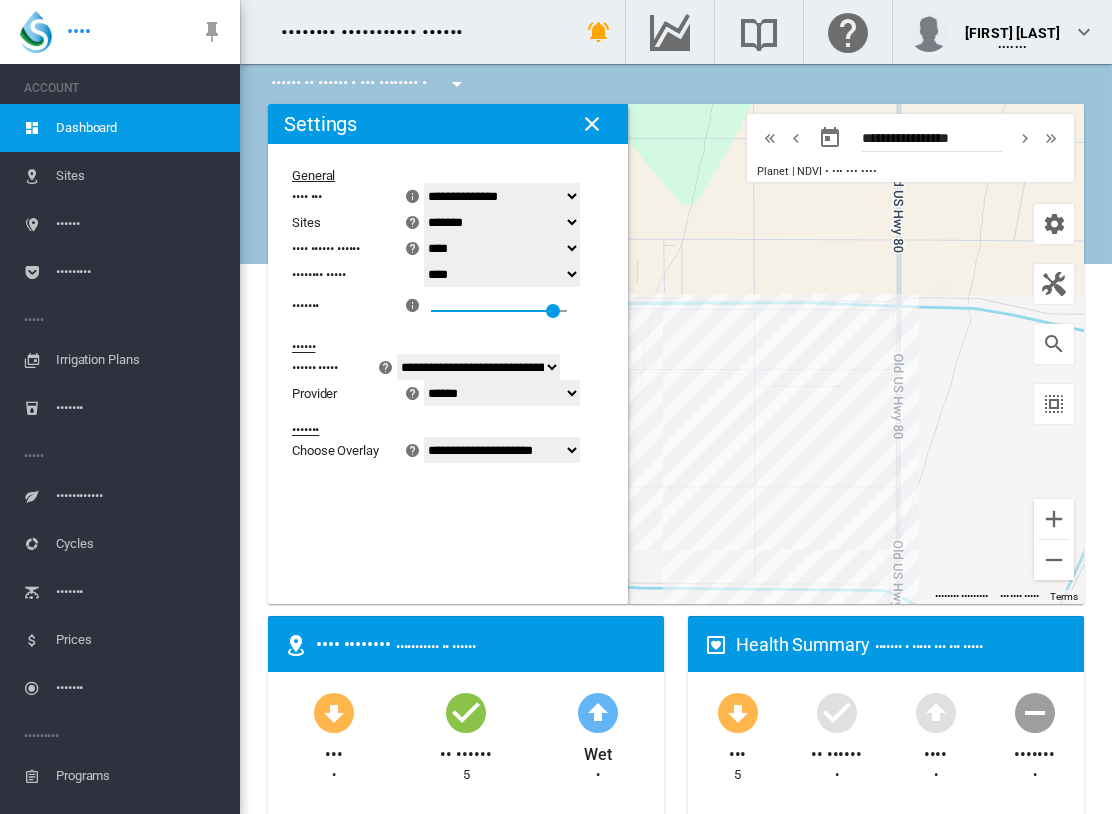 scroll, scrollTop: 0, scrollLeft: 0, axis: both 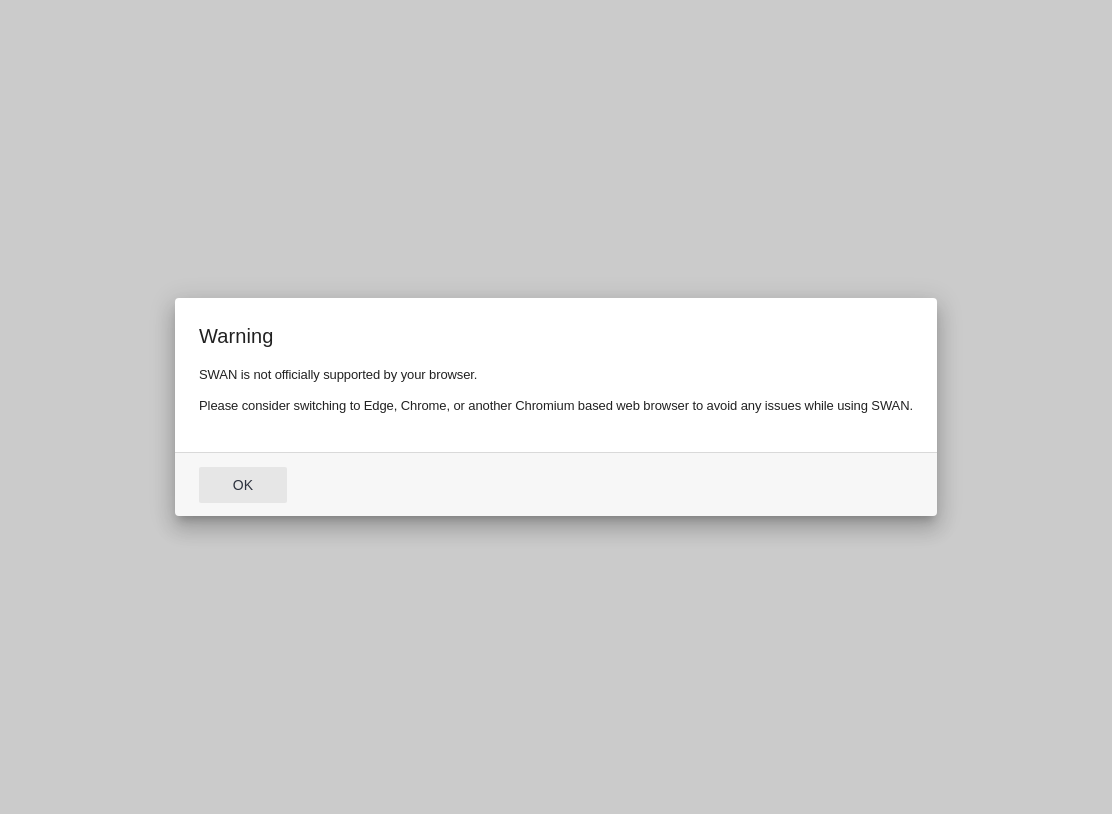 click on "Ok" at bounding box center [243, 485] 